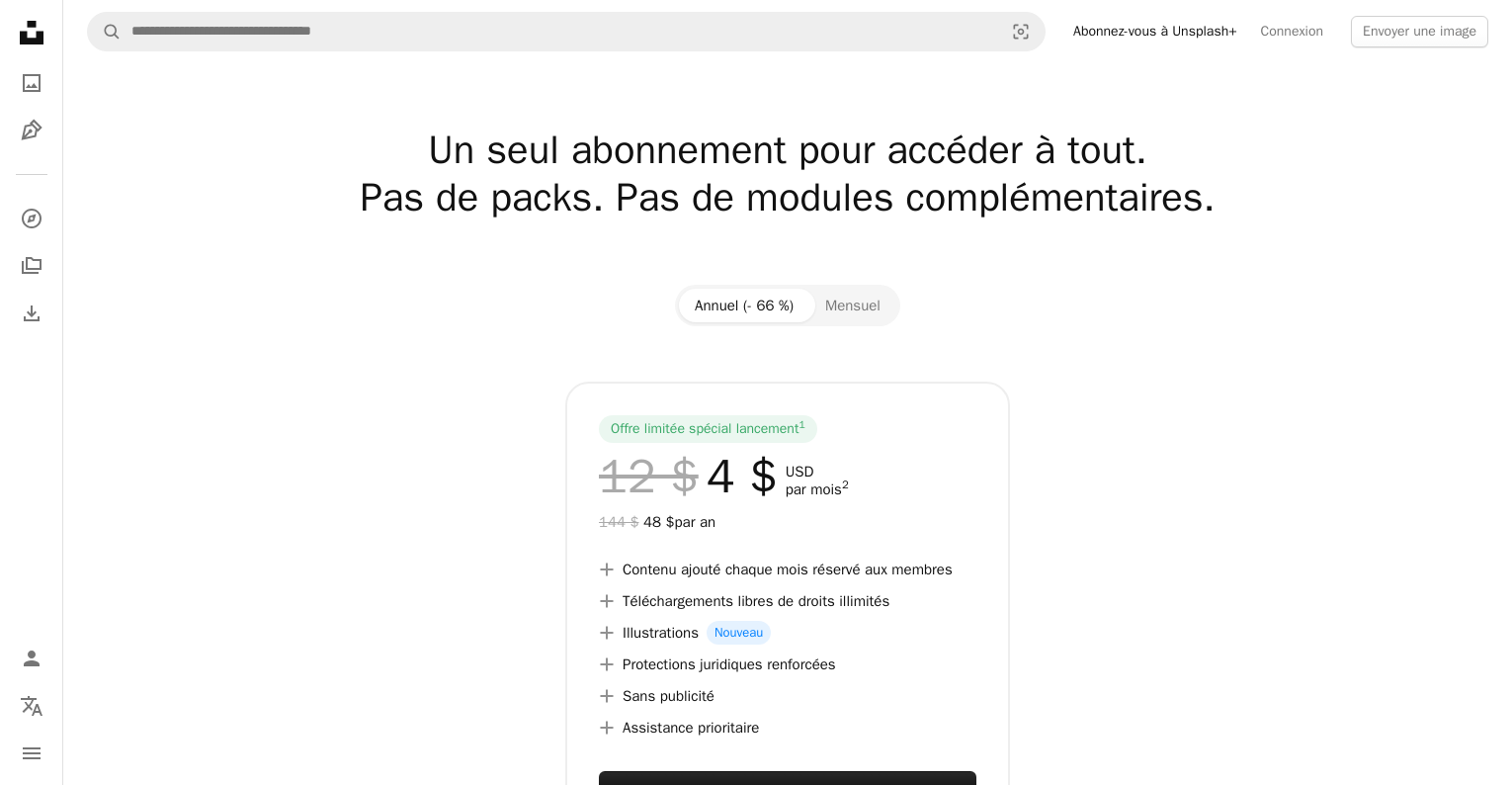 scroll, scrollTop: 0, scrollLeft: 0, axis: both 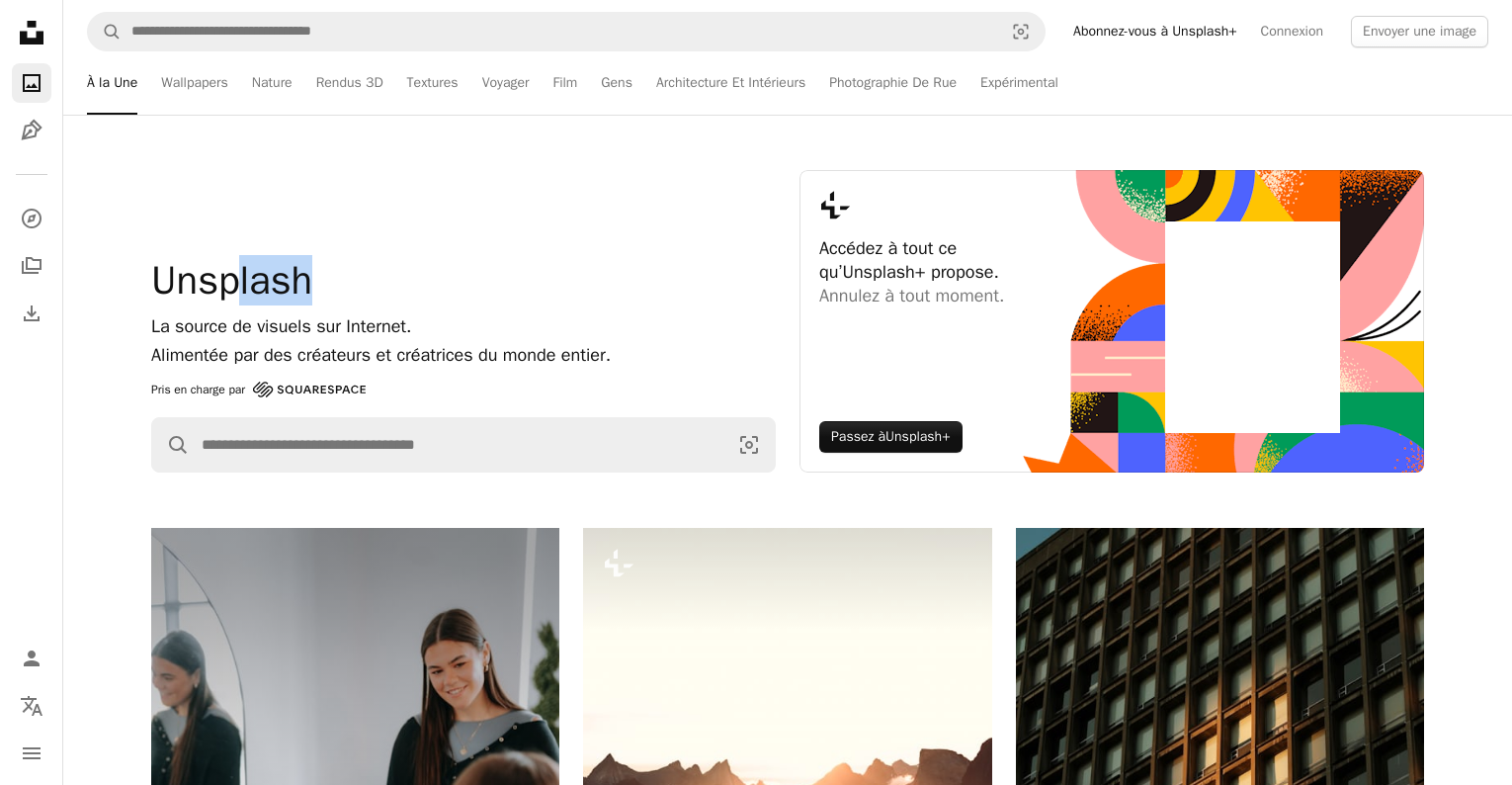 drag, startPoint x: 0, startPoint y: 87, endPoint x: 351, endPoint y: 163, distance: 359.13368 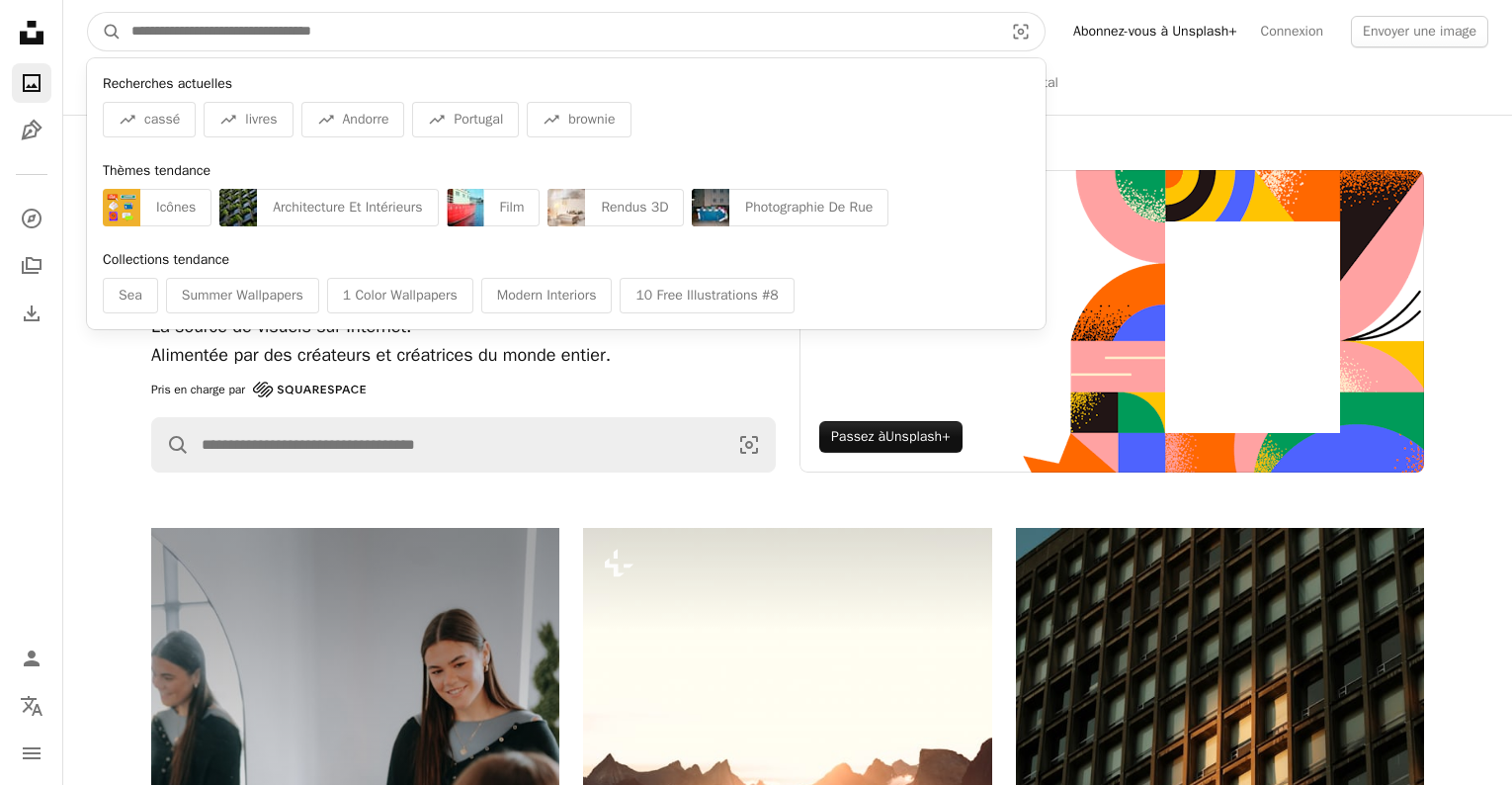 click at bounding box center (559, 32) 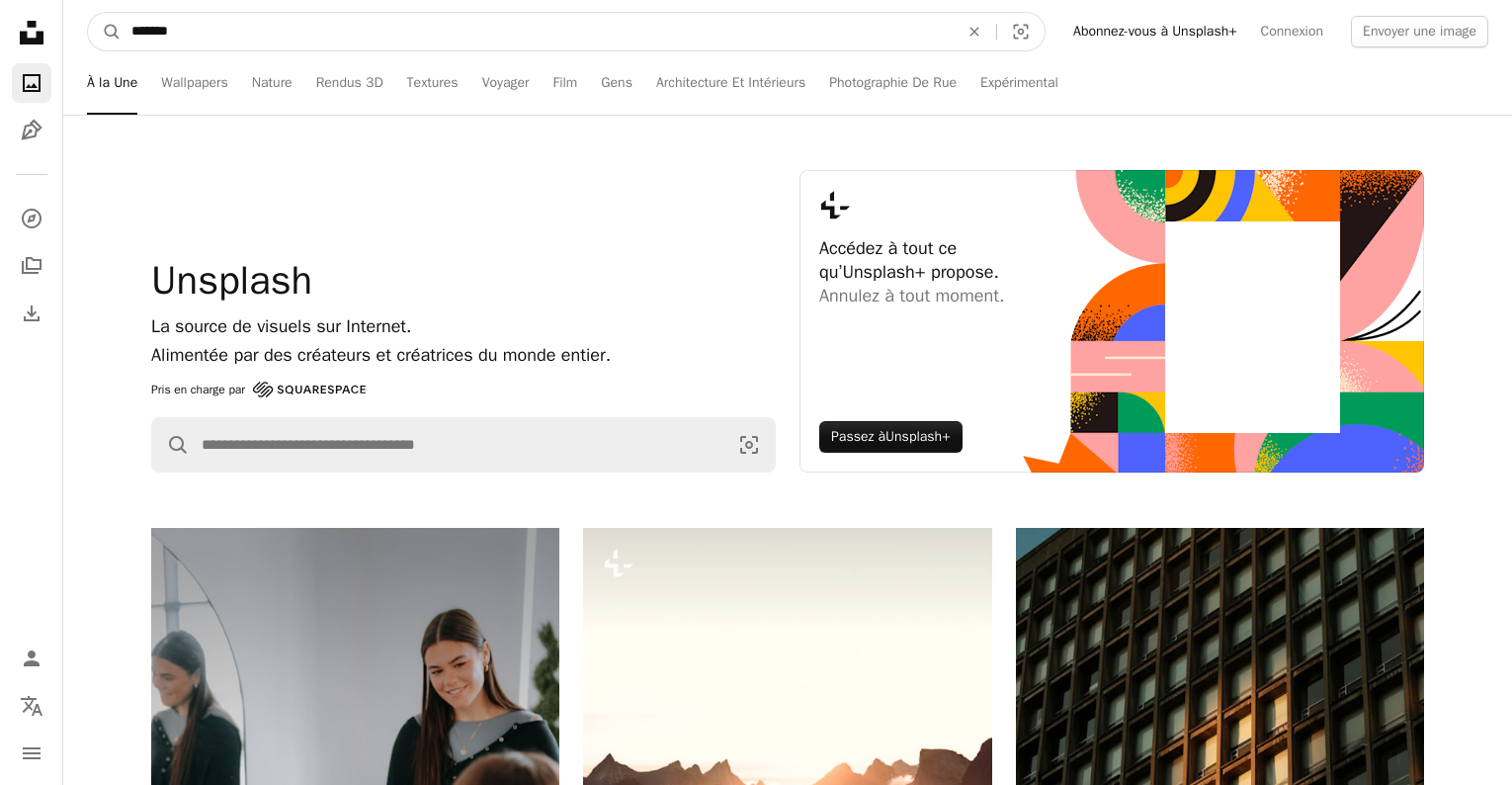 type on "******" 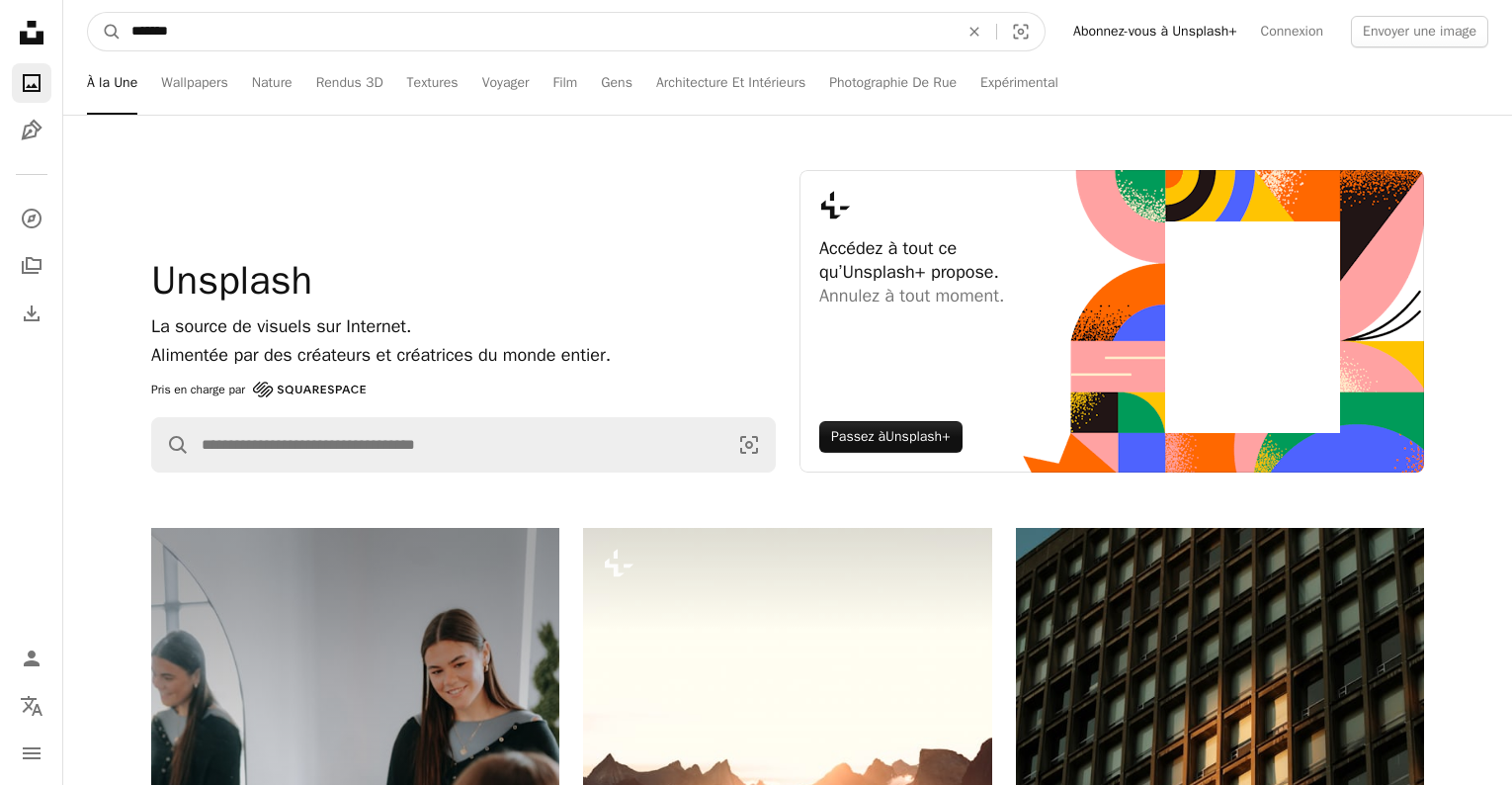 click on "A magnifying glass" at bounding box center (105, 32) 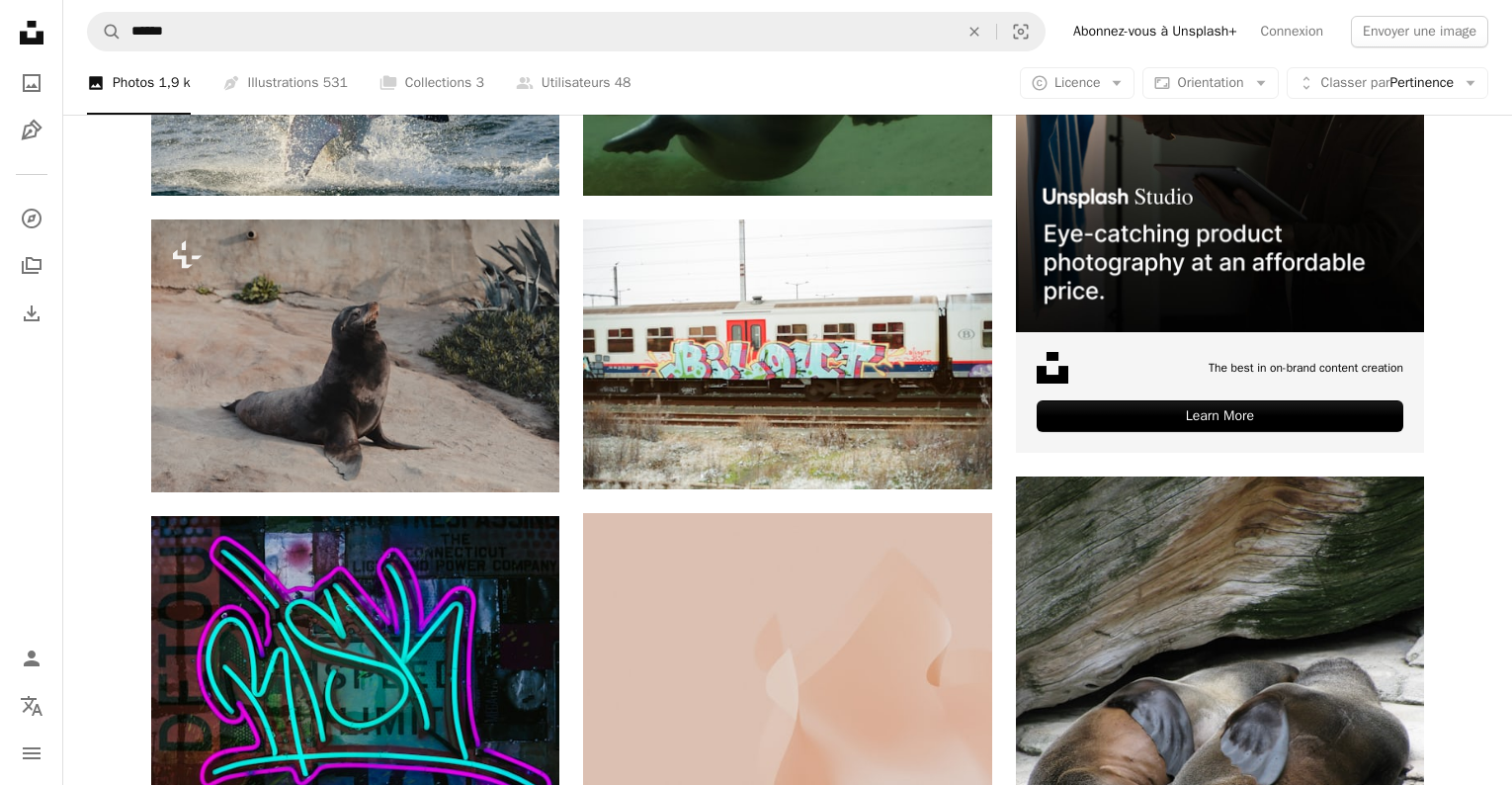 scroll, scrollTop: 0, scrollLeft: 0, axis: both 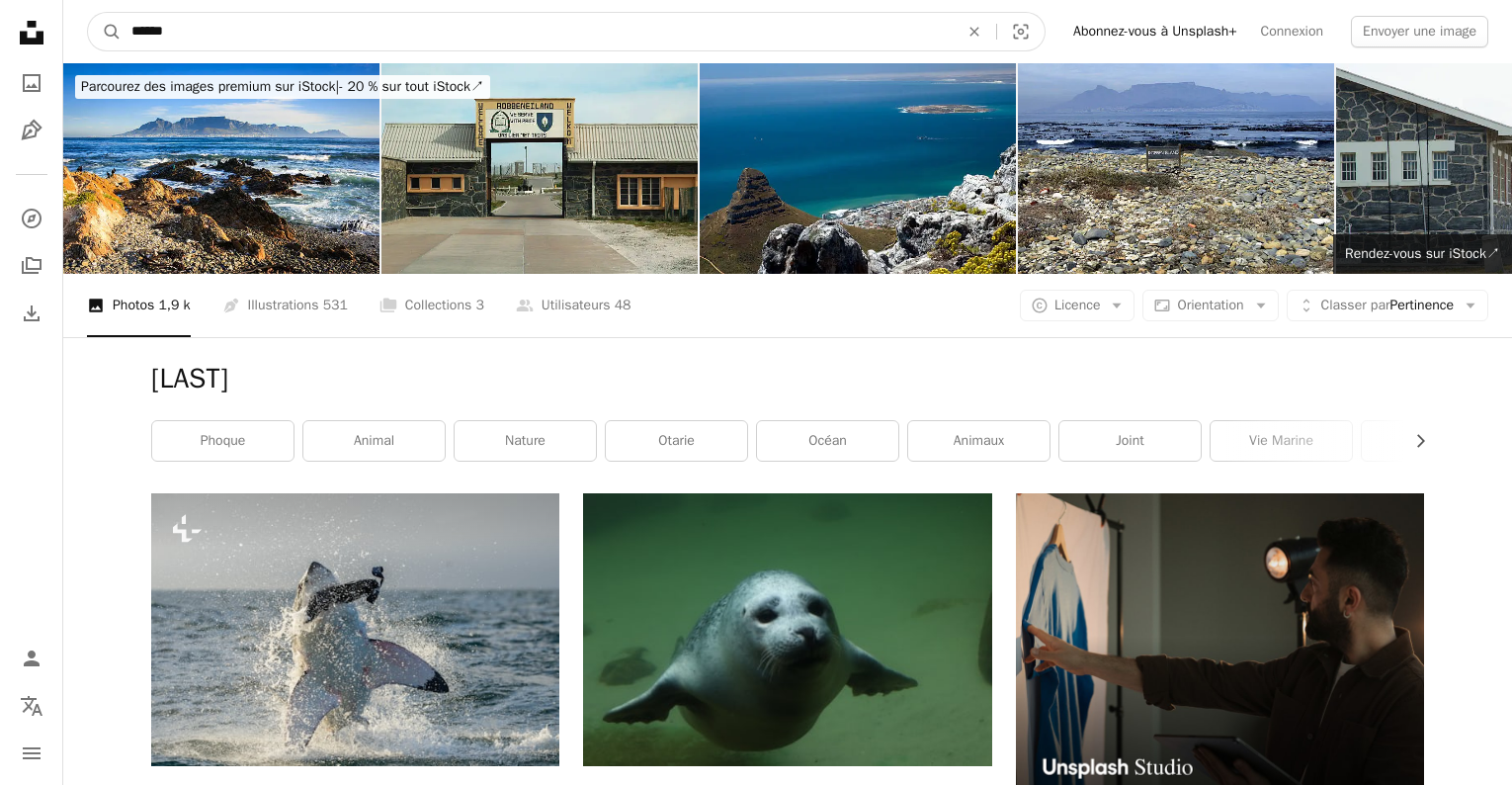 click on "******" at bounding box center (537, 32) 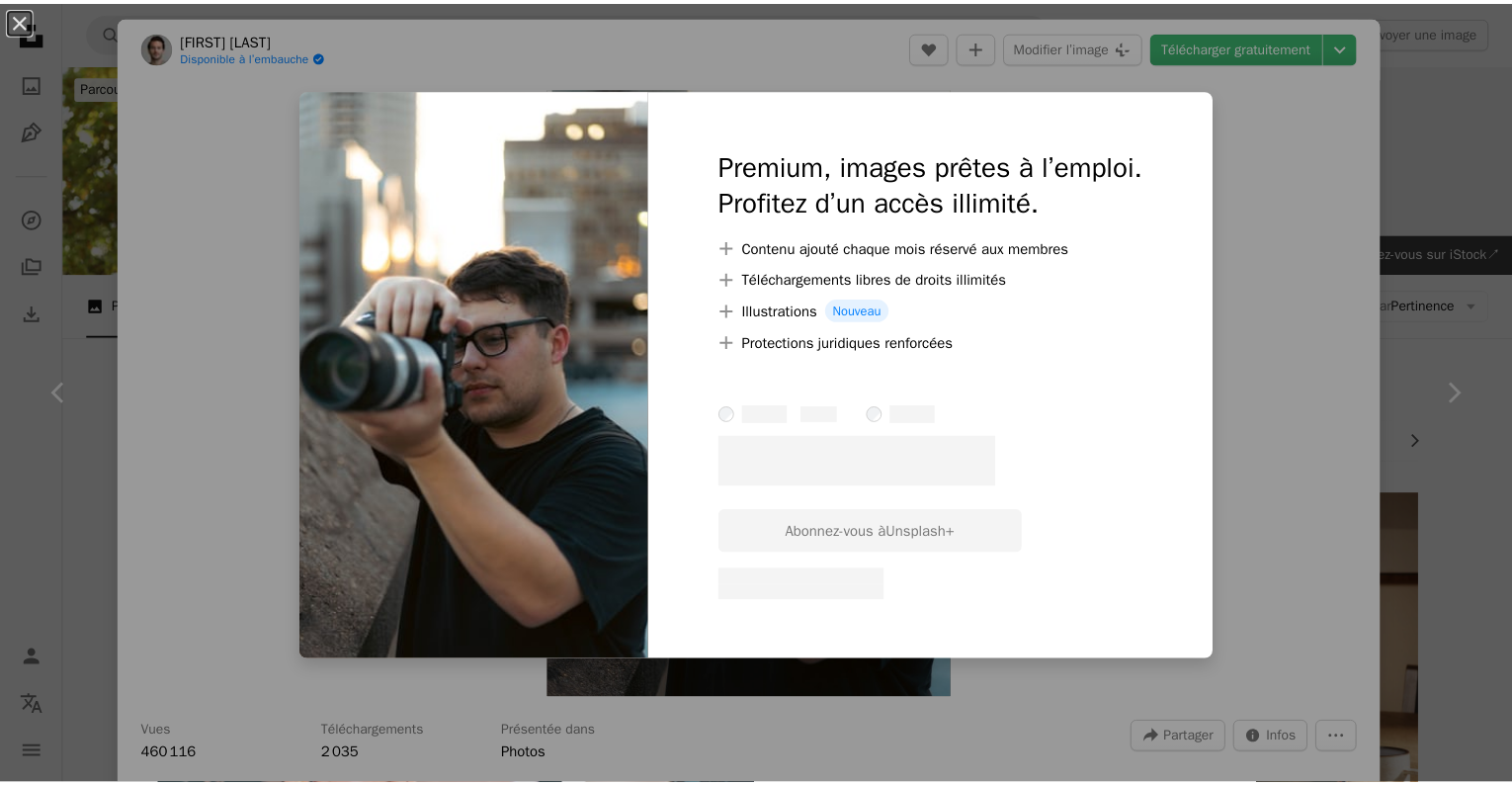 scroll, scrollTop: 1380, scrollLeft: 0, axis: vertical 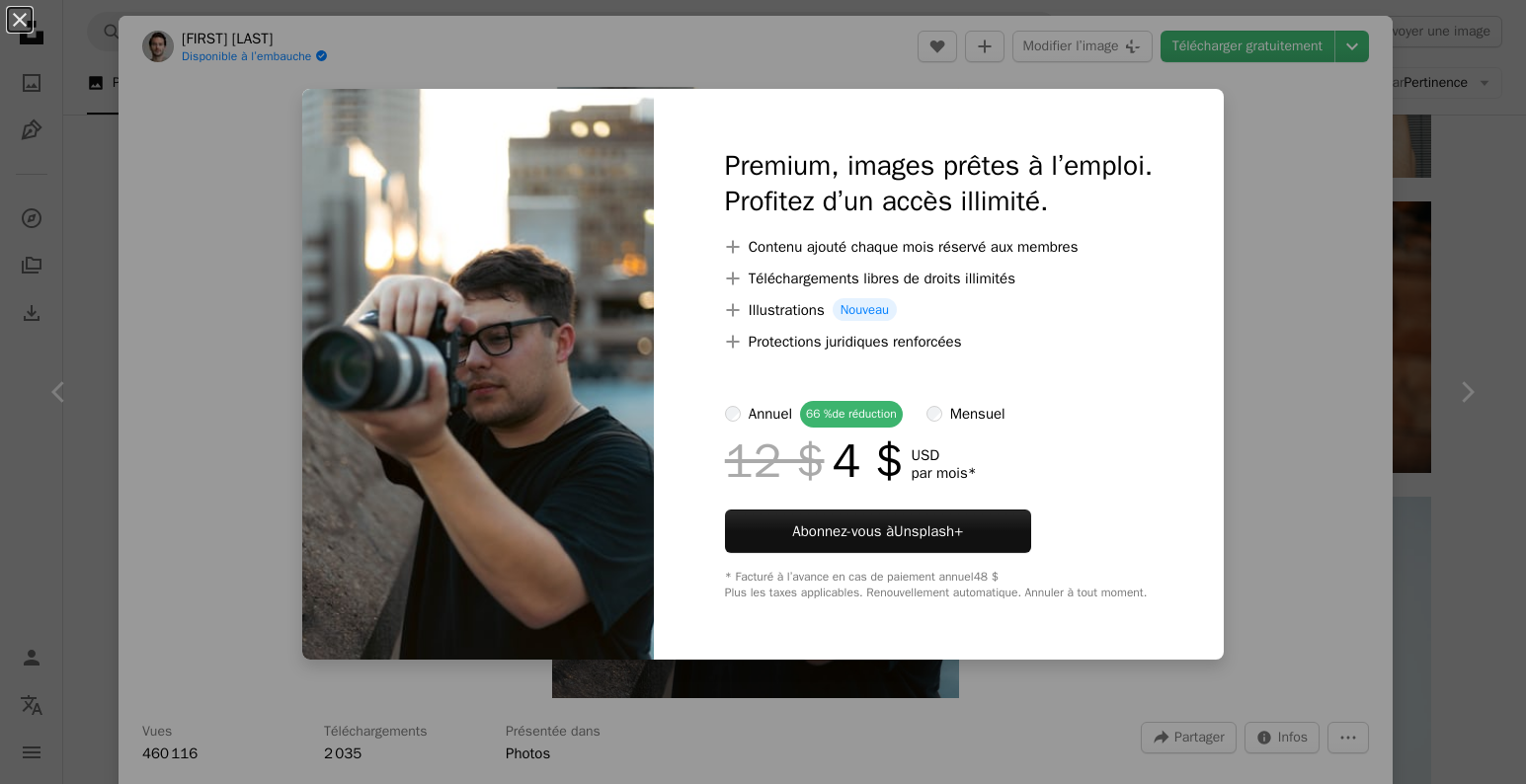 click on "An X shape Premium, images prêtes à l’emploi. Profitez d’un accès illimité. A plus sign Contenu ajouté chaque mois réservé aux membres A plus sign Téléchargements libres de droits illimités A plus sign Illustrations  Nouveau A plus sign Protections juridiques renforcées annuel 66 %  de réduction mensuel 12 $   4 $ USD par mois * Abonnez-vous à  Unsplash+ * Facturé à l’avance en cas de paiement annuel  48 $ Plus les taxes applicables. Renouvellement automatique. Annuler à tout moment." at bounding box center [763, 392] 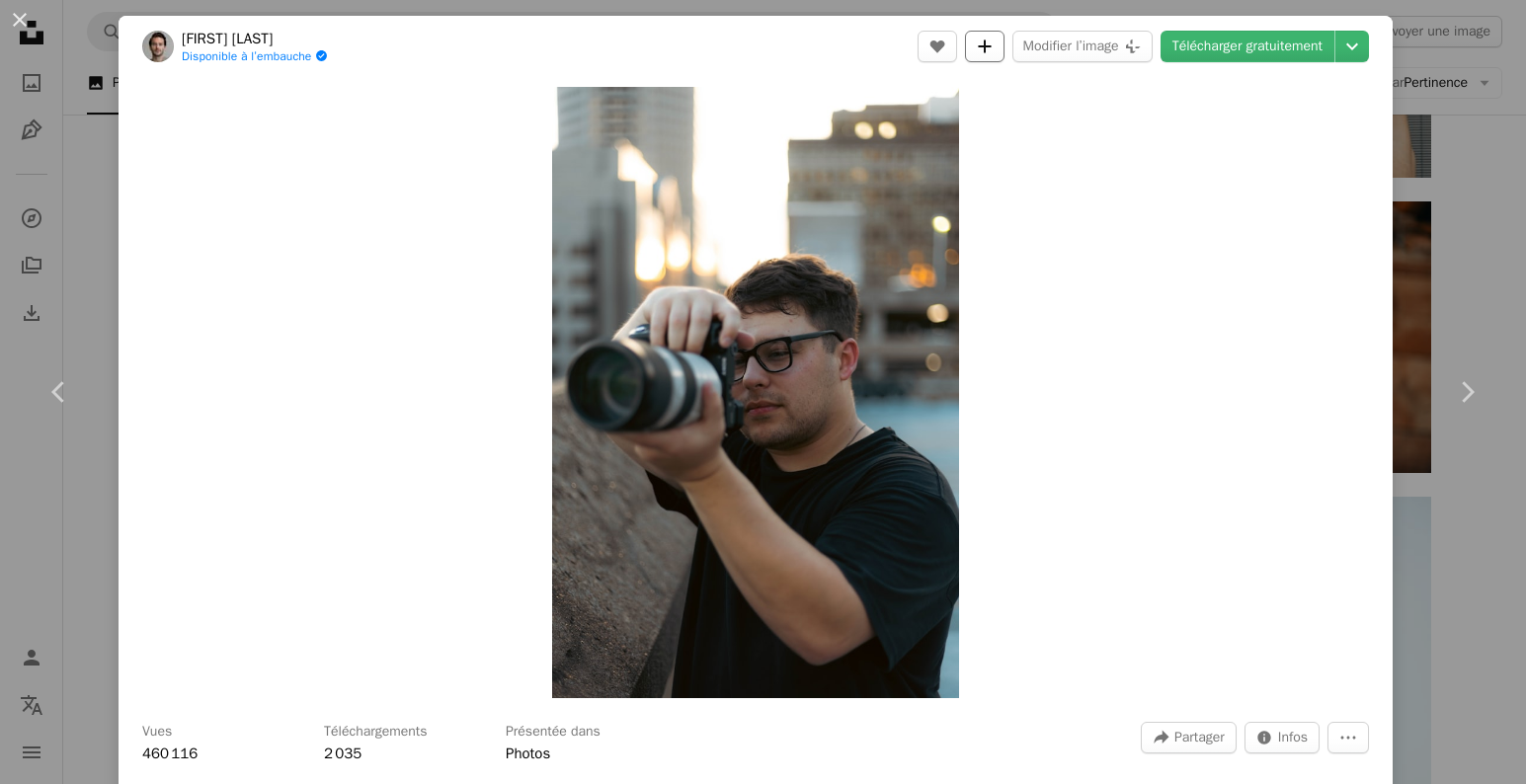 click on "A plus sign" at bounding box center (985, 46) 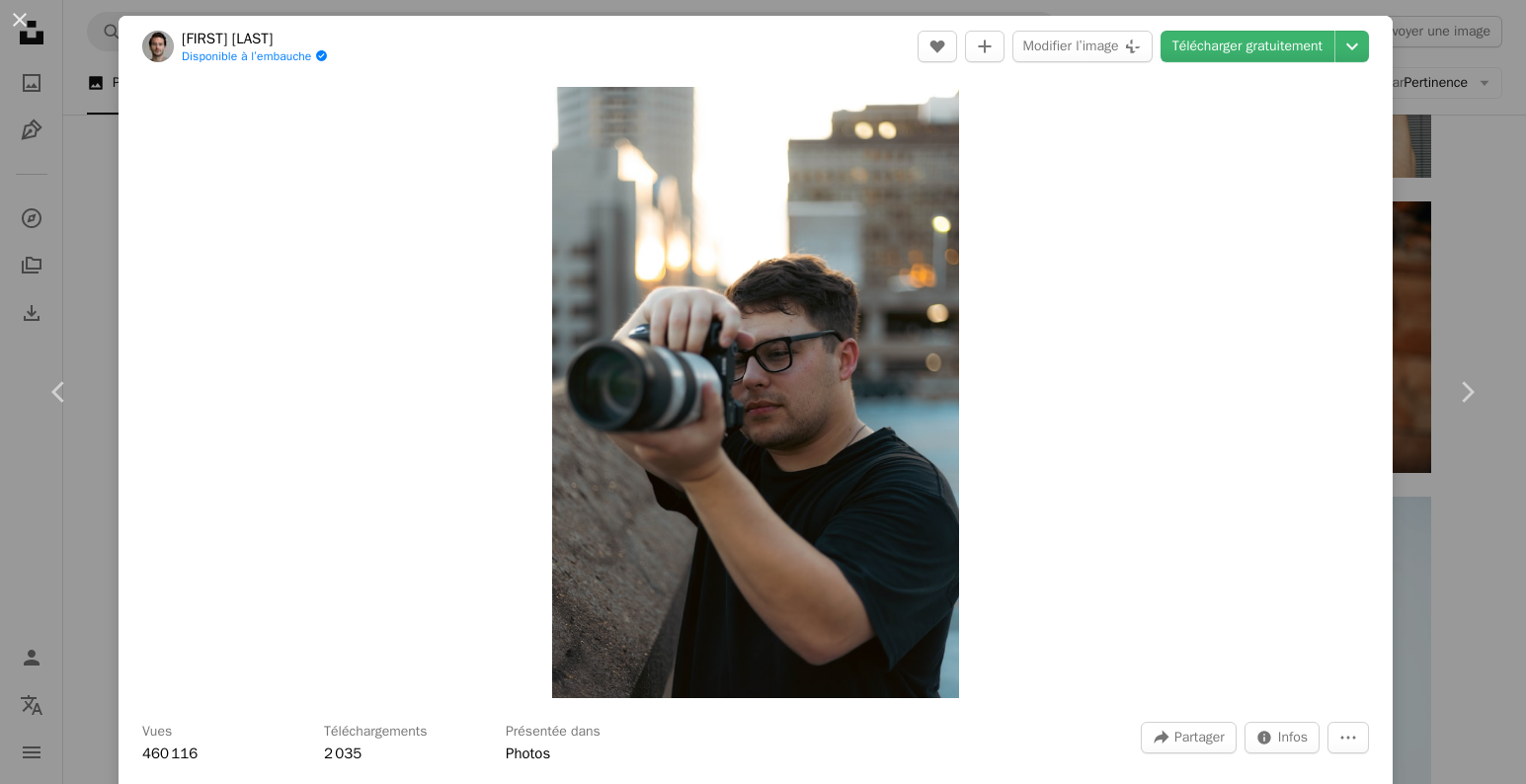 click on "S’inscrire à Unsplash Vous avez déjà un compte ?  Connexion Prénom Nom E-mail Nom d’utilisateur  (n’utilisez que des lettres, des chiffres ou des tirets) Mot de passe  (8 car. minimum) S’inscrire En vous inscrivant, vous acceptez les  Conditions  et la  Charte de protection des données ." at bounding box center [902, 4386] 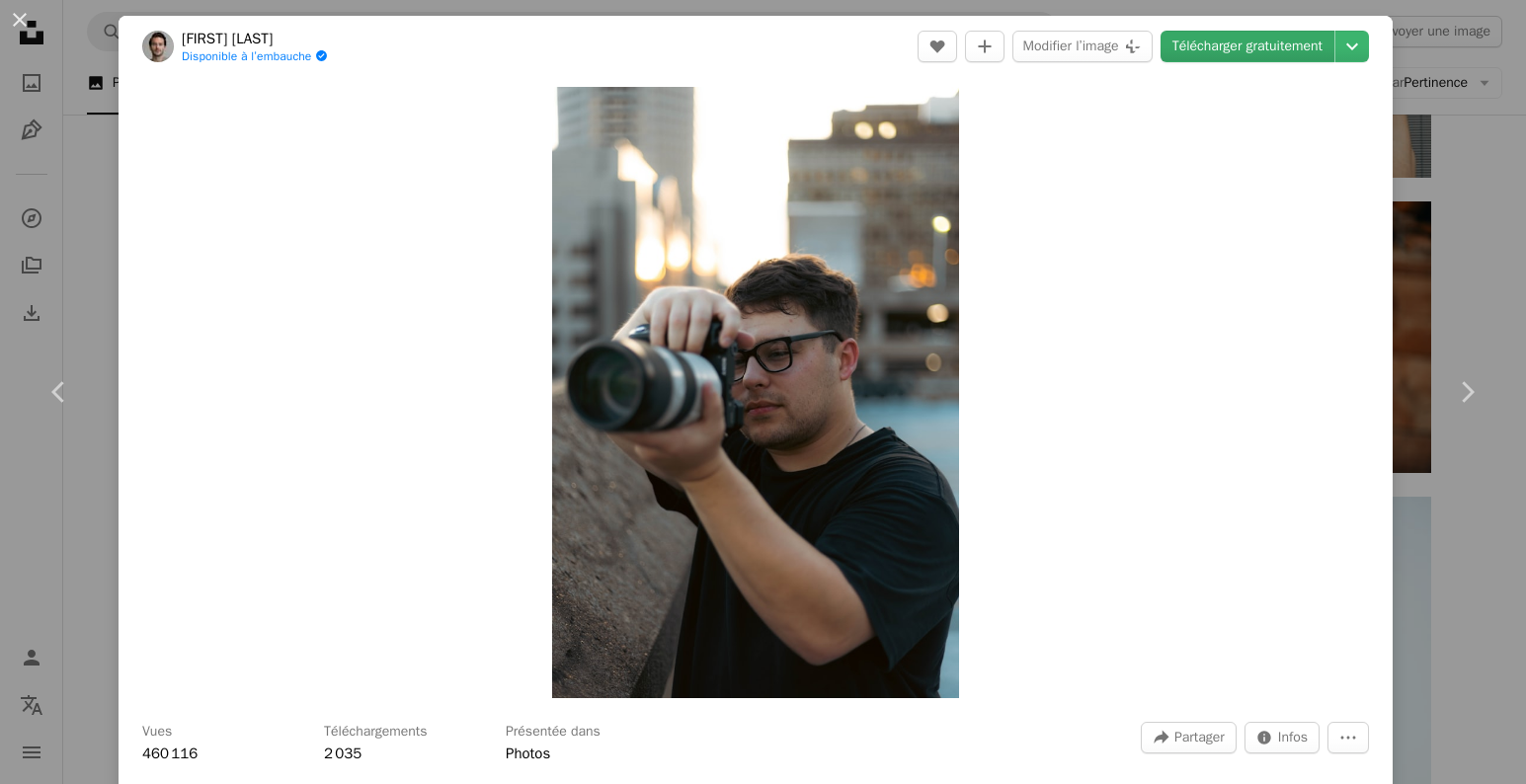 click on "Télécharger gratuitement" at bounding box center (1247, 46) 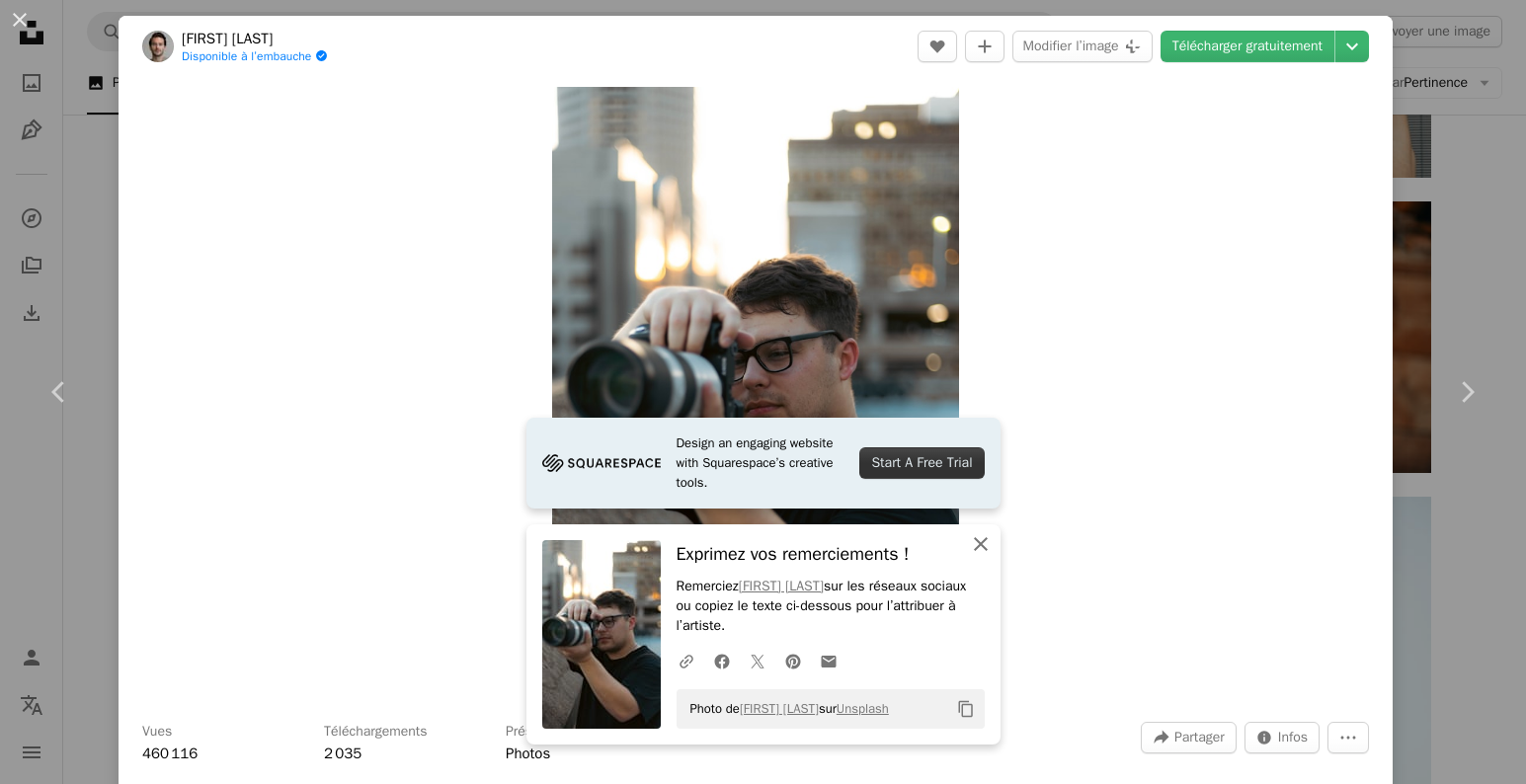 click on "An X shape Fermer" at bounding box center [981, 544] 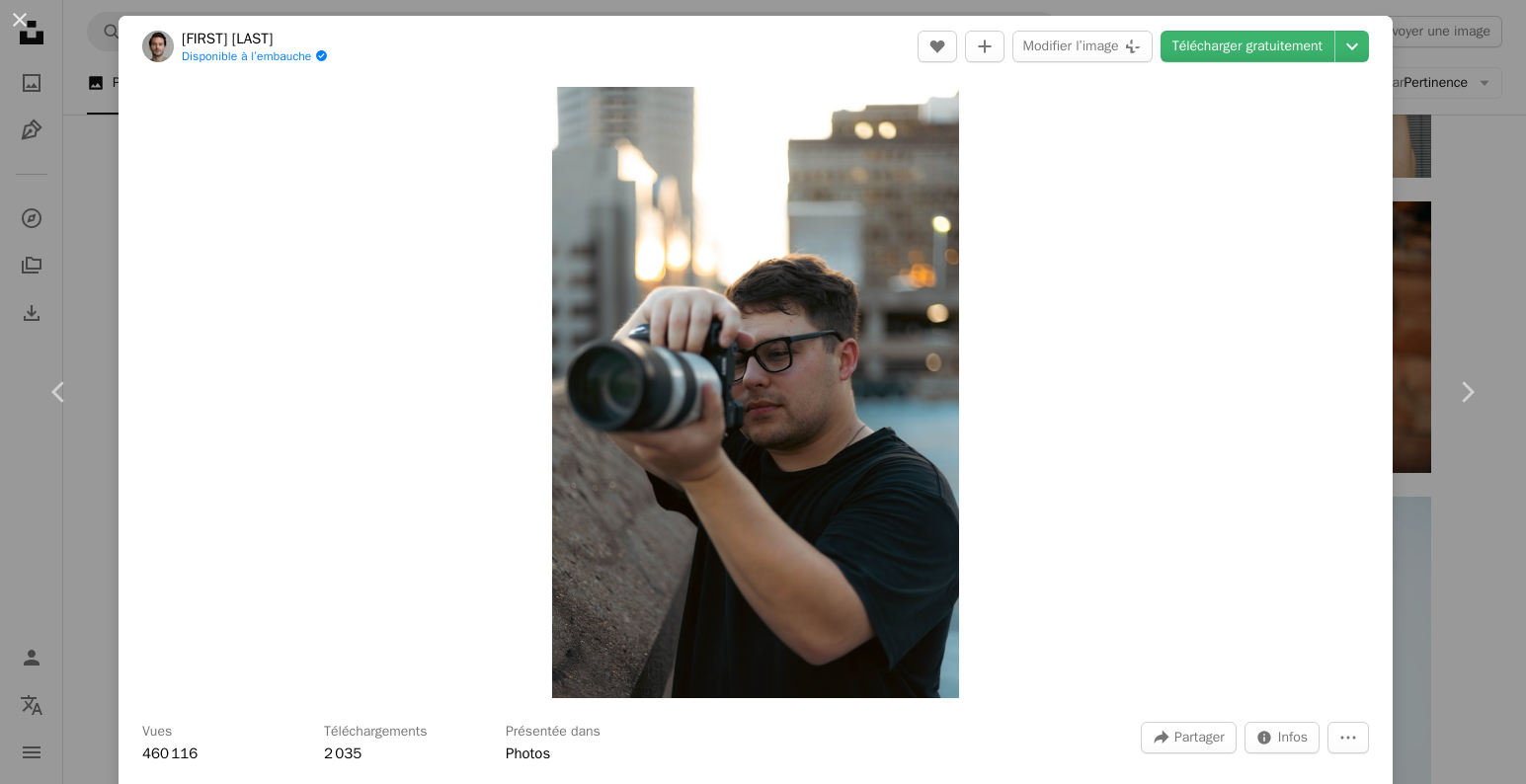 click on "Nolan Manning Disponible à l’embauche A checkmark inside of a circle A heart A plus sign Modifier l’image   Plus sign for Unsplash+ Télécharger gratuitement Chevron down Zoom in Vues 460 116 Téléchargements 2 035 Présentée dans Photos A forward-right arrow Partager Info icon Infos More Actions Calendar outlined Publiée le  10 septembre 2022 Camera Canon, EOS R Safety Utilisation gratuite sous la  Licence Unsplash ville toit Esthétique de la ville cité urbaine humain photo photographie caméra photographe lunettes électronique accessoire accessoires Fonds d’écran HD Parcourez des images premium sur iStock  |  - 20 % avec le code UNSPLASH20 Rendez-vous sur iStock  ↗ Images associées A heart A plus sign Keefikus Disponible à l’embauche A checkmark inside of a circle Arrow pointing down A heart A plus sign emrecan arık Arrow pointing down Plus sign for Unsplash+ A heart A plus sign Ahmed Pour  Unsplash+ A lock   Télécharger A heart Ahmed" at bounding box center [763, 392] 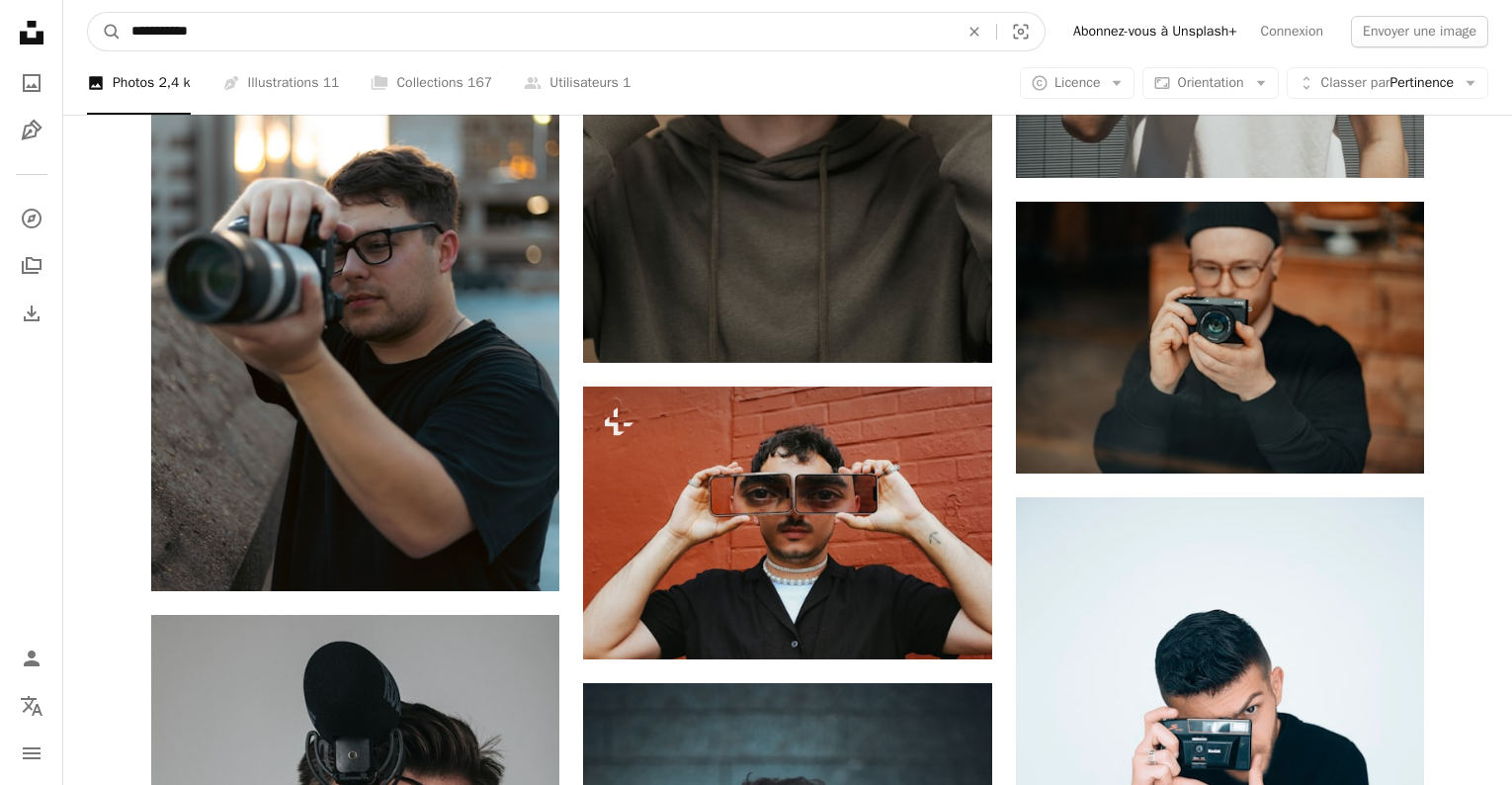 click on "**********" at bounding box center [537, 32] 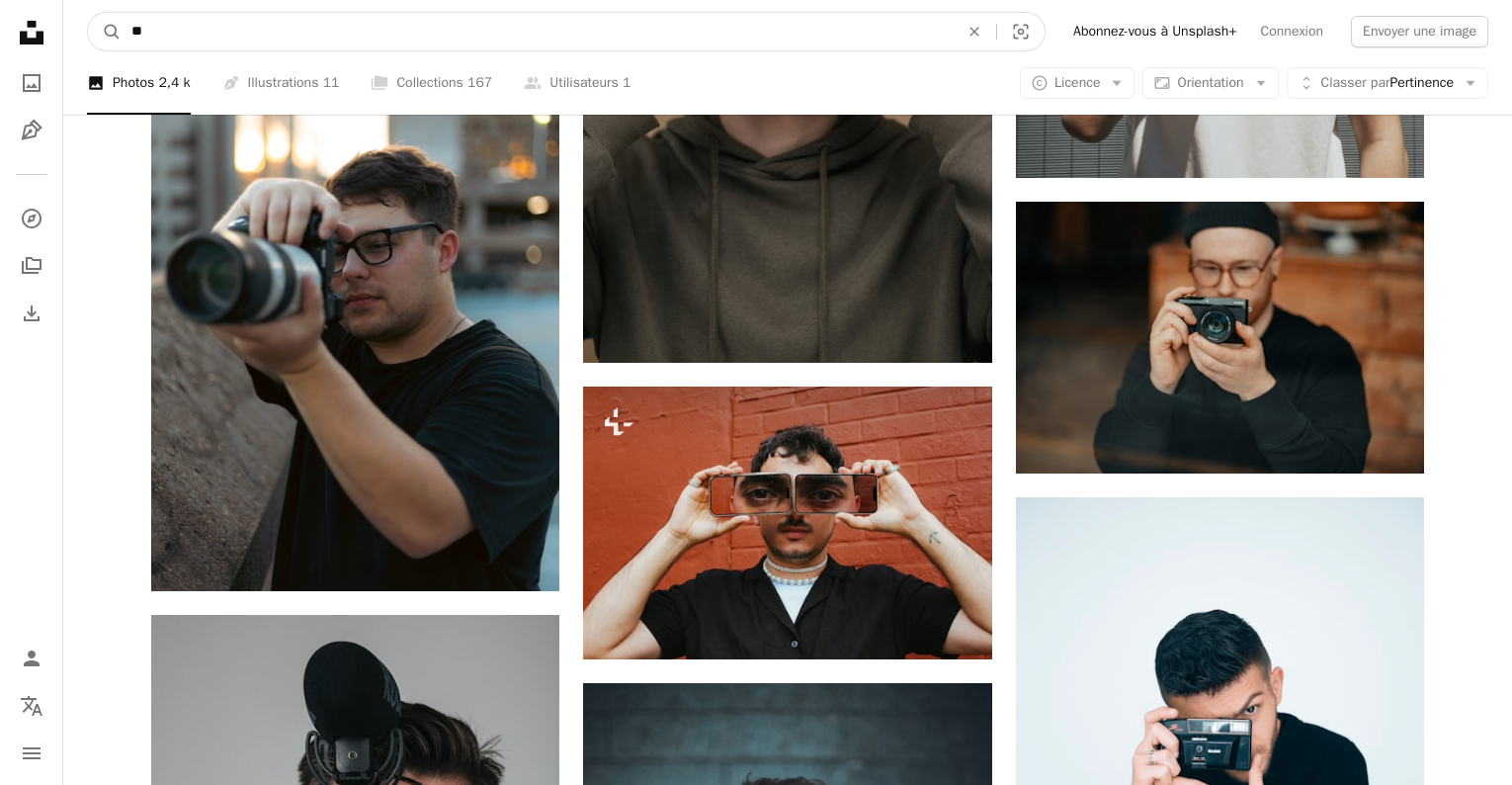 type on "*" 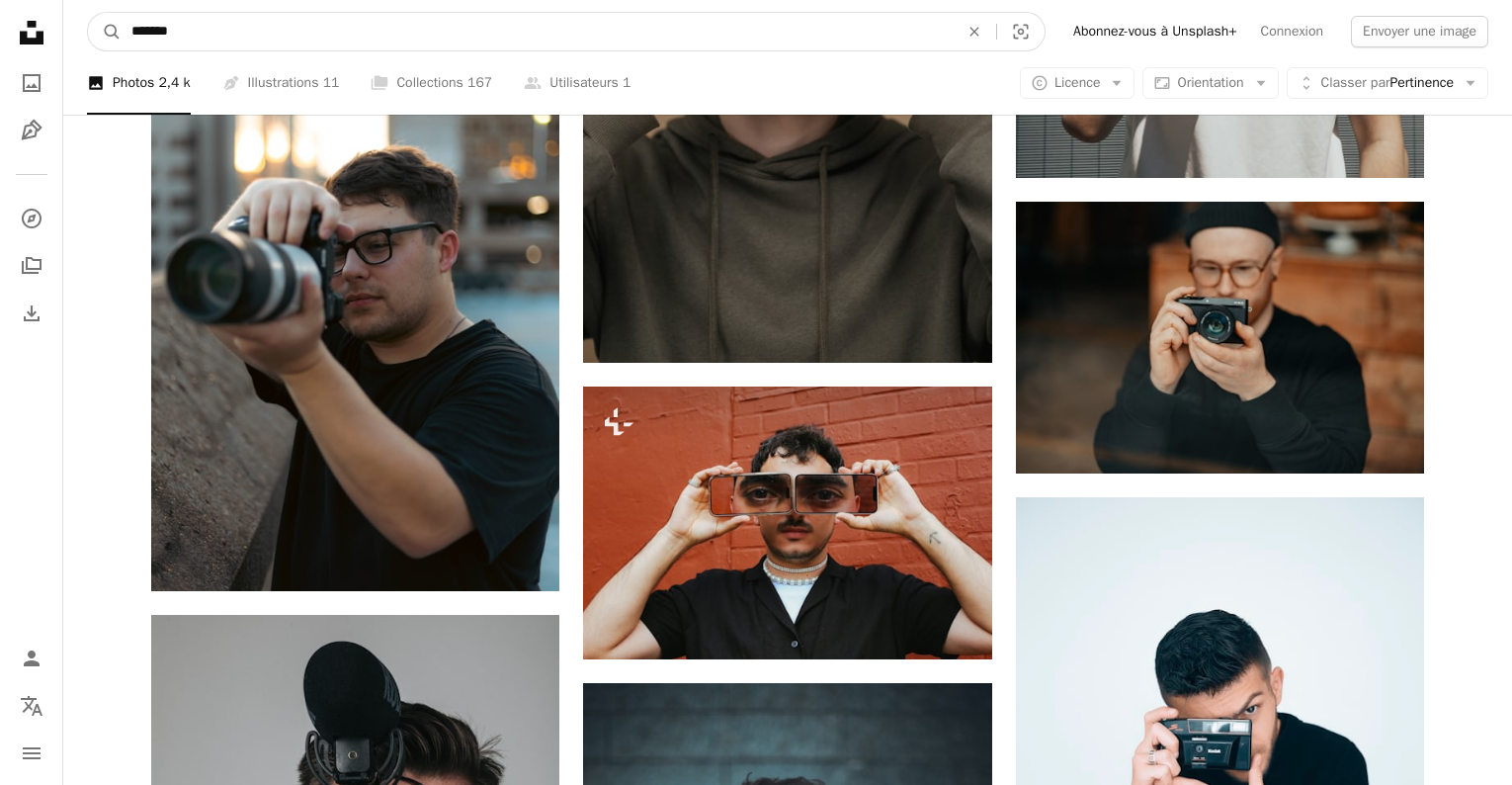 type on "*******" 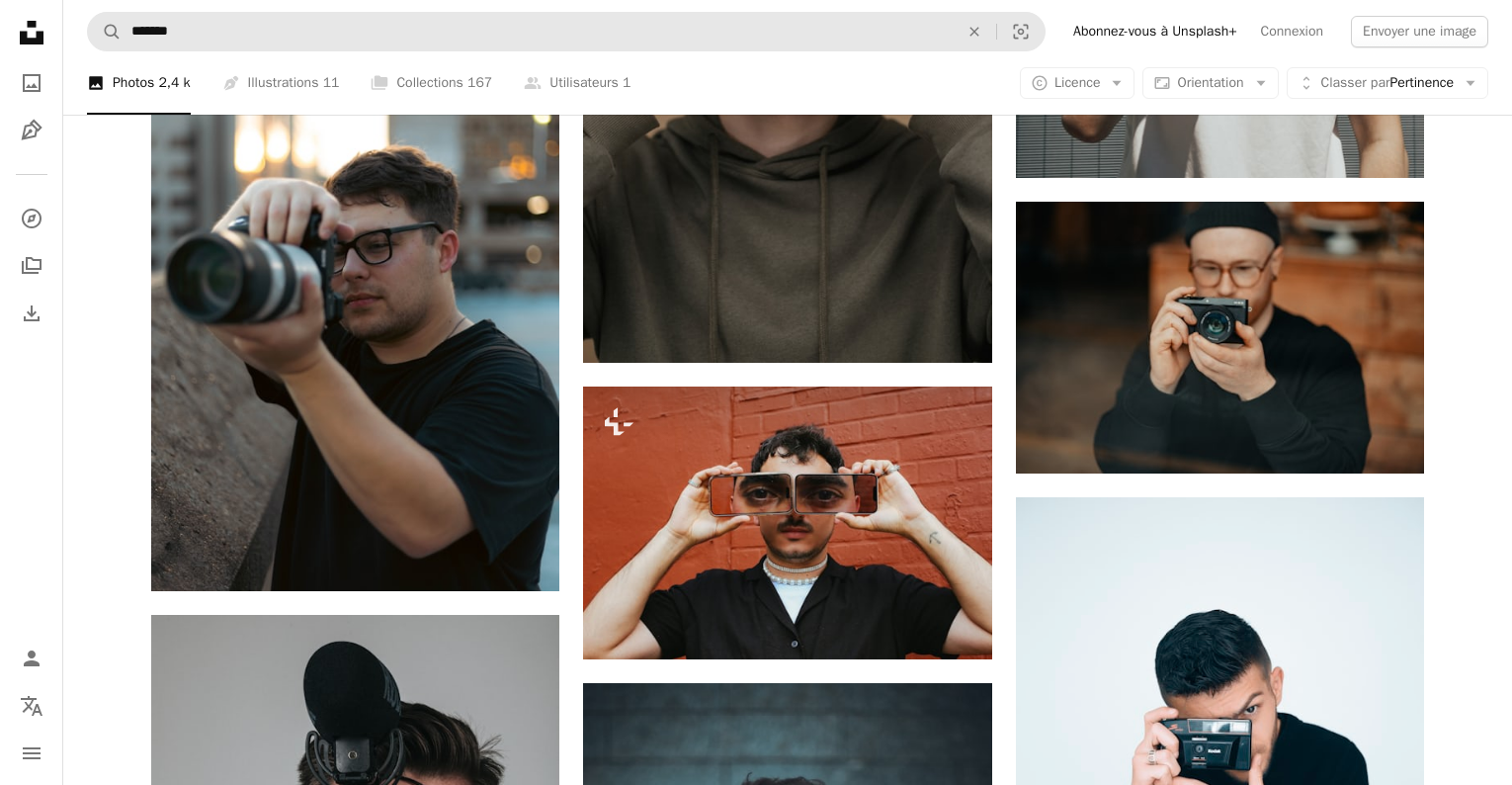 scroll, scrollTop: 0, scrollLeft: 0, axis: both 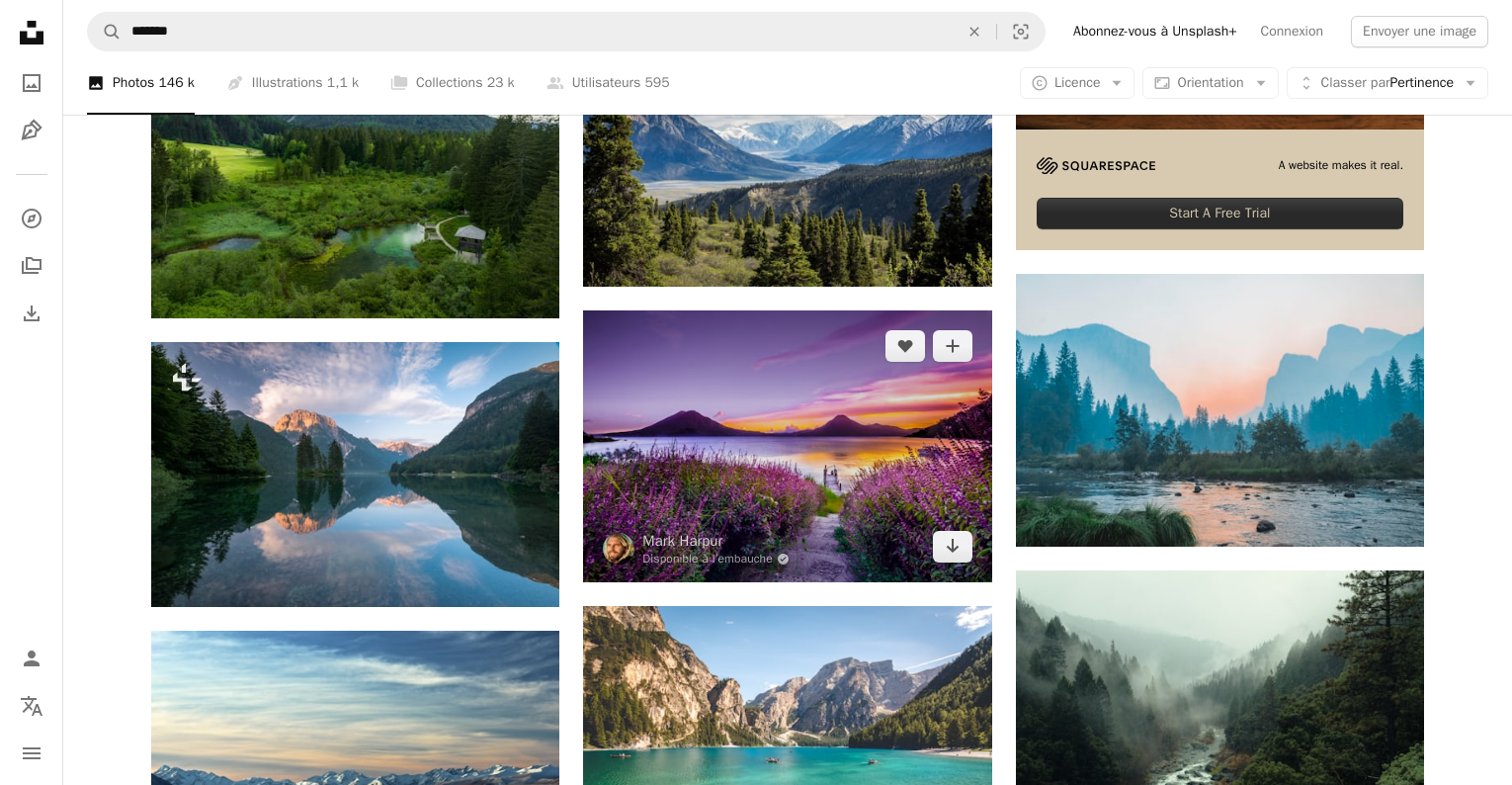 click at bounding box center [787, 446] 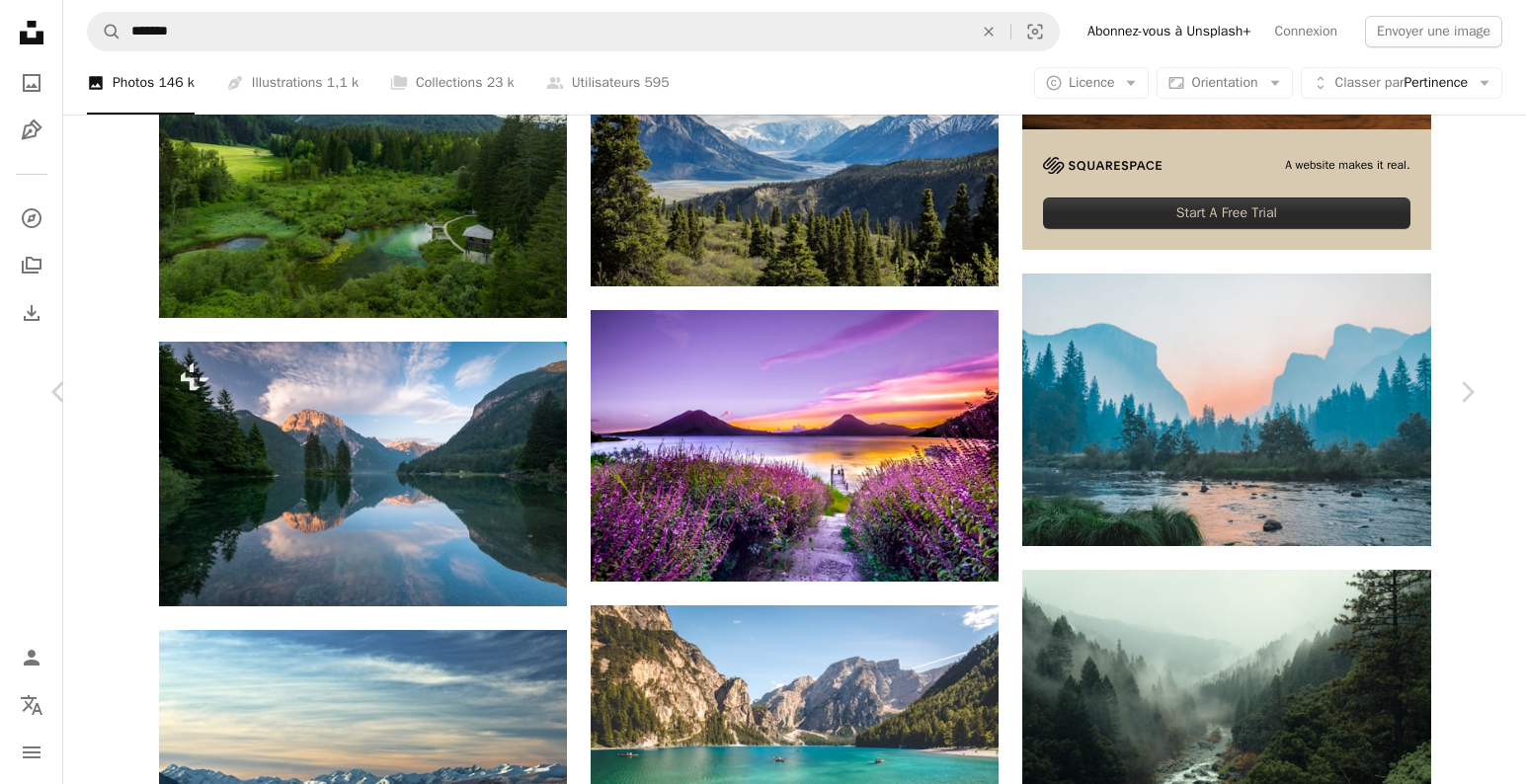 click on "Mark Harpur Disponible à l’embauche A checkmark inside of a circle A heart A plus sign Modifier l’image   Plus sign for Unsplash+ Télécharger gratuitement Chevron down Zoom in Vues 128 908 935 Téléchargements 841 870 Présentée dans Photos ,  Nature ,  Wallpapers A forward-right arrow Partager Info icon Infos More Actions A map marker Lake Atitlán, [COUNTRY] Calendar outlined Publiée le  22 juillet 2018 Camera Canon, EOS 7D Safety Utilisation gratuite sous la  Licence Unsplash fleur fleur coucher de soleil nuage nuage fleuve pourpre lac papier peint paysage rêve Wallpapers Milieux volcan végétation [COUNTRY] paysage d'arrière plan Lakeside jetée champ violet papier peint Images domaine public Parcourez des images premium sur iStock  |  - 20 % avec le code UNSPLASH20 Rendez-vous sur iStock  ↗ Images associées A heart A plus sign Fabien BELLANGER Disponible à l’embauche A checkmark inside of a circle Arrow pointing down A heart A plus sign" at bounding box center (763, 3549) 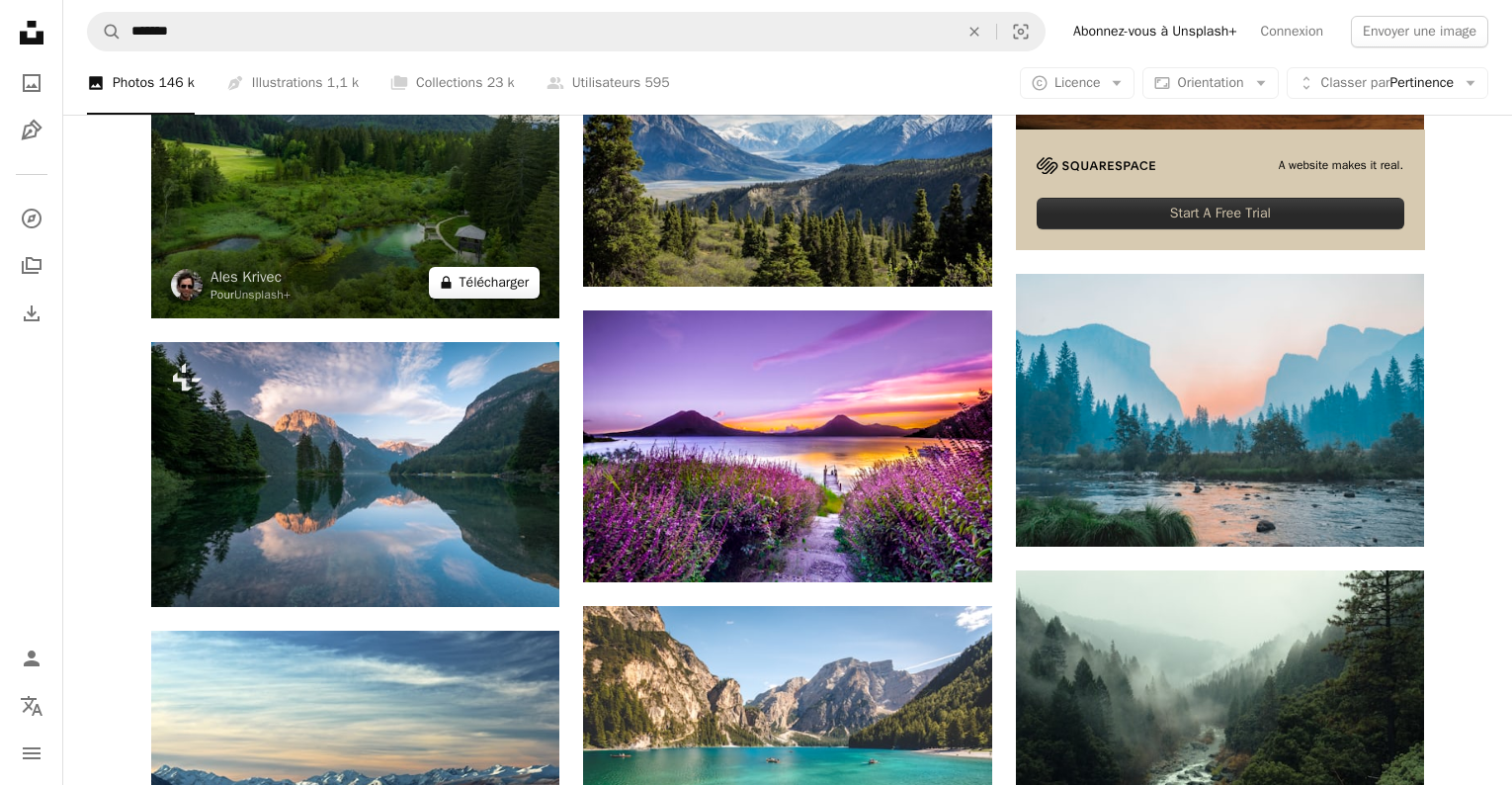 click on "A lock" 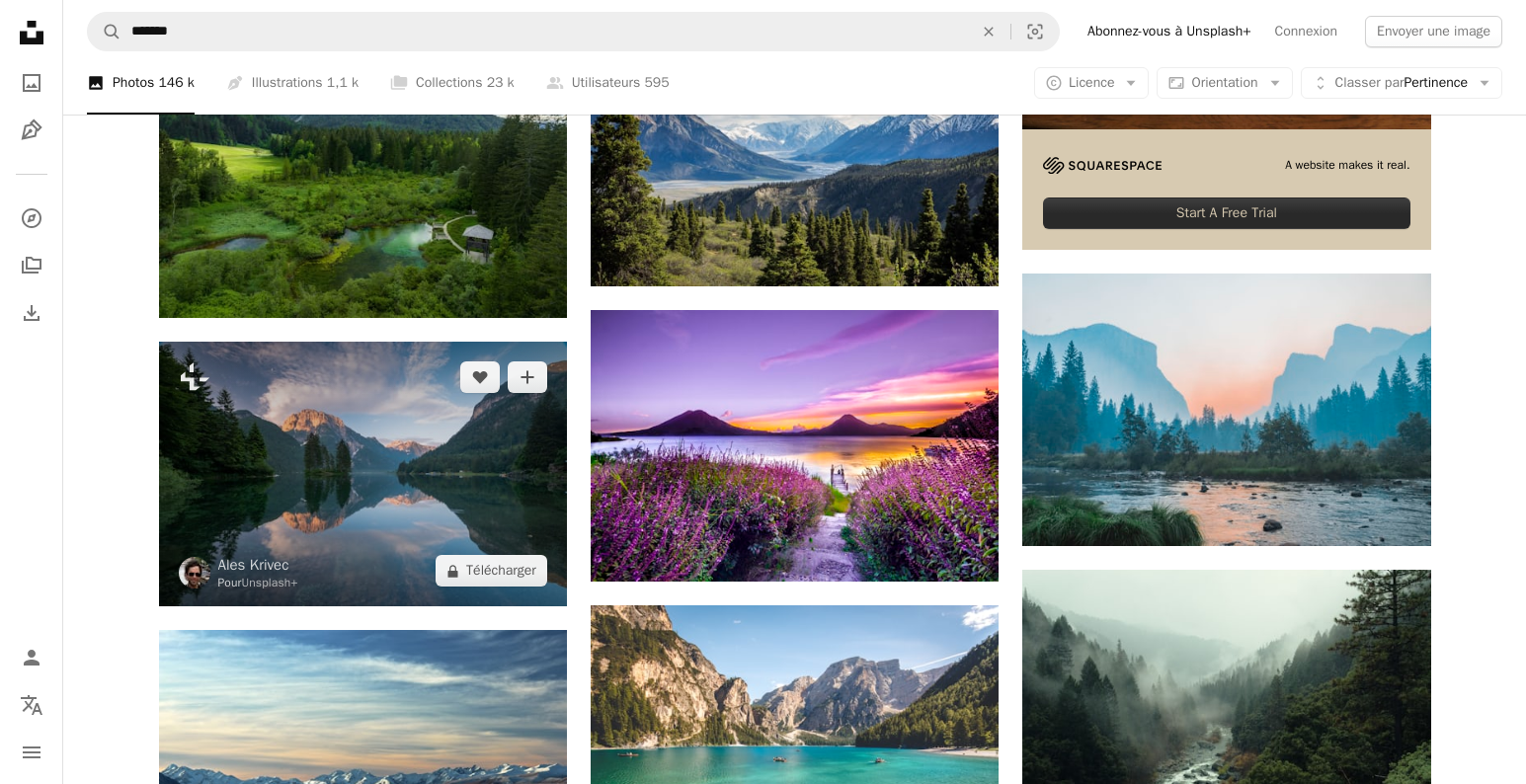 drag, startPoint x: 230, startPoint y: 604, endPoint x: 225, endPoint y: 577, distance: 27.45906 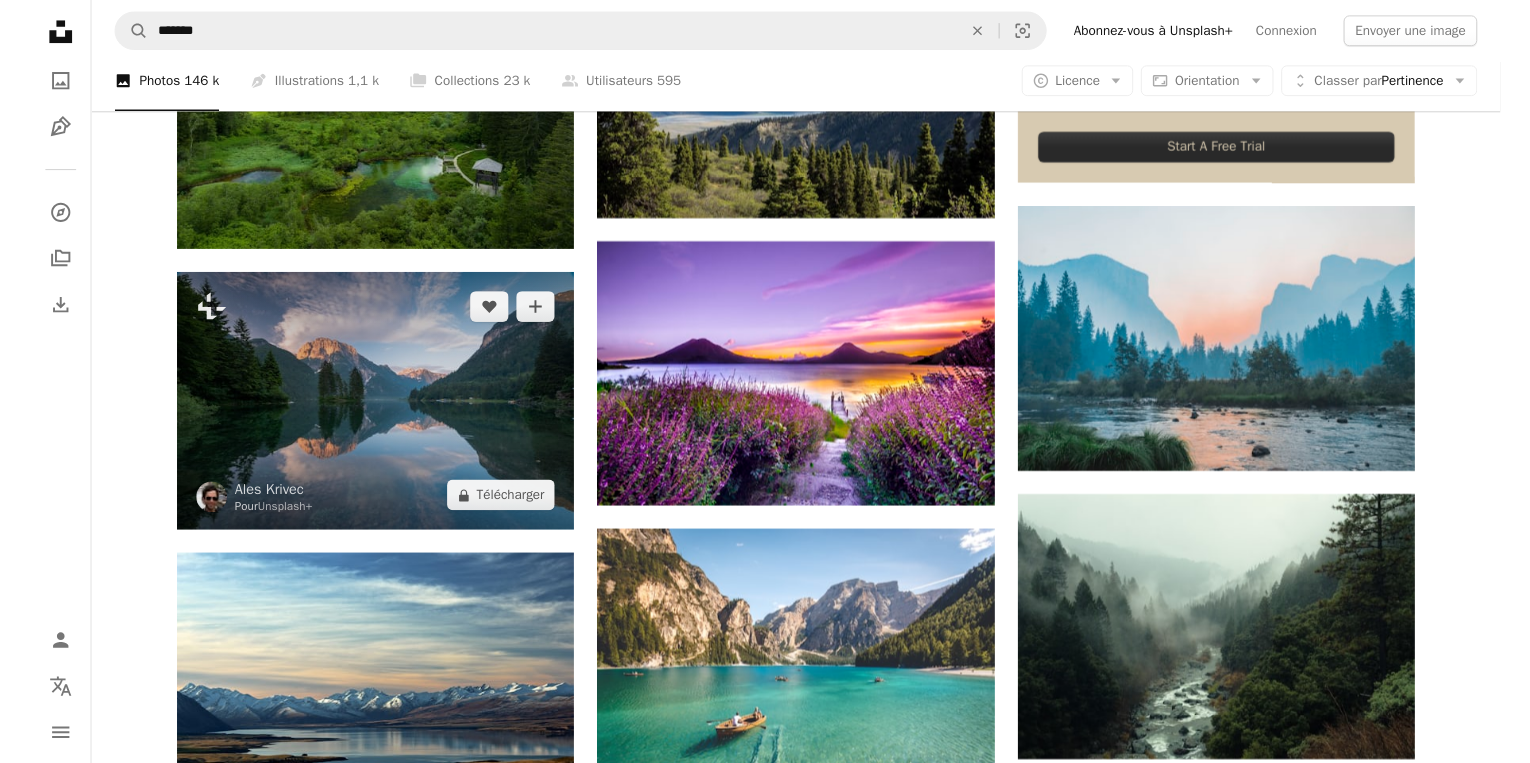scroll, scrollTop: 1476, scrollLeft: 0, axis: vertical 